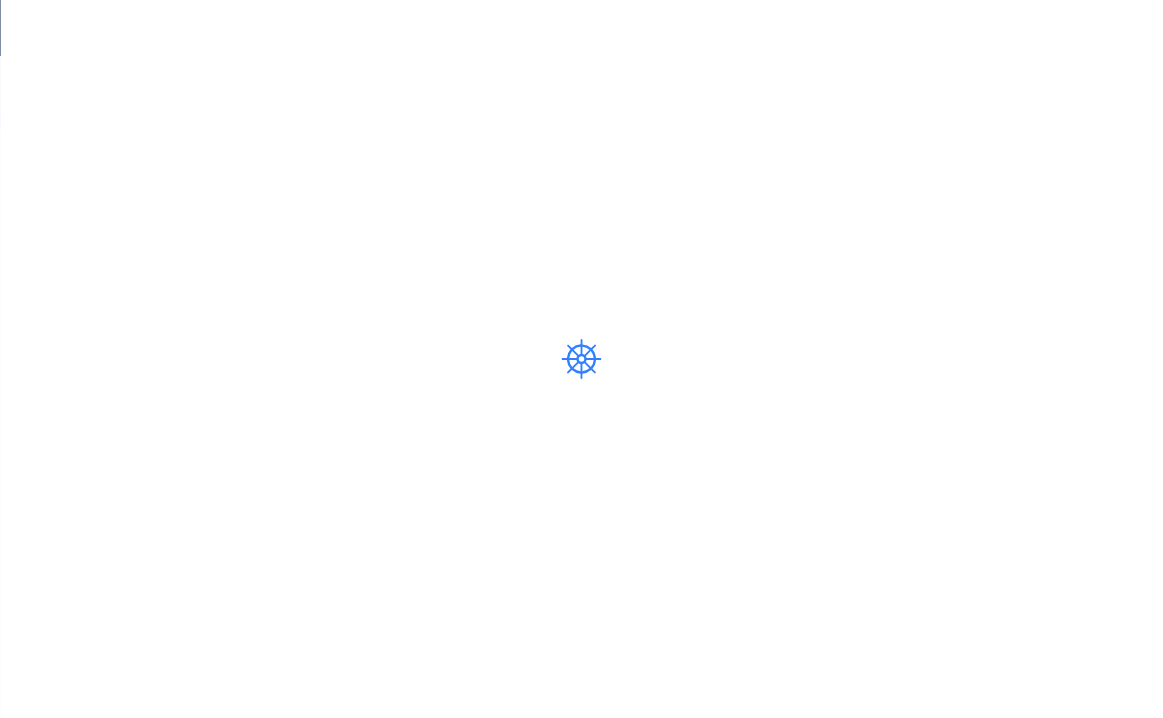 scroll, scrollTop: 0, scrollLeft: 0, axis: both 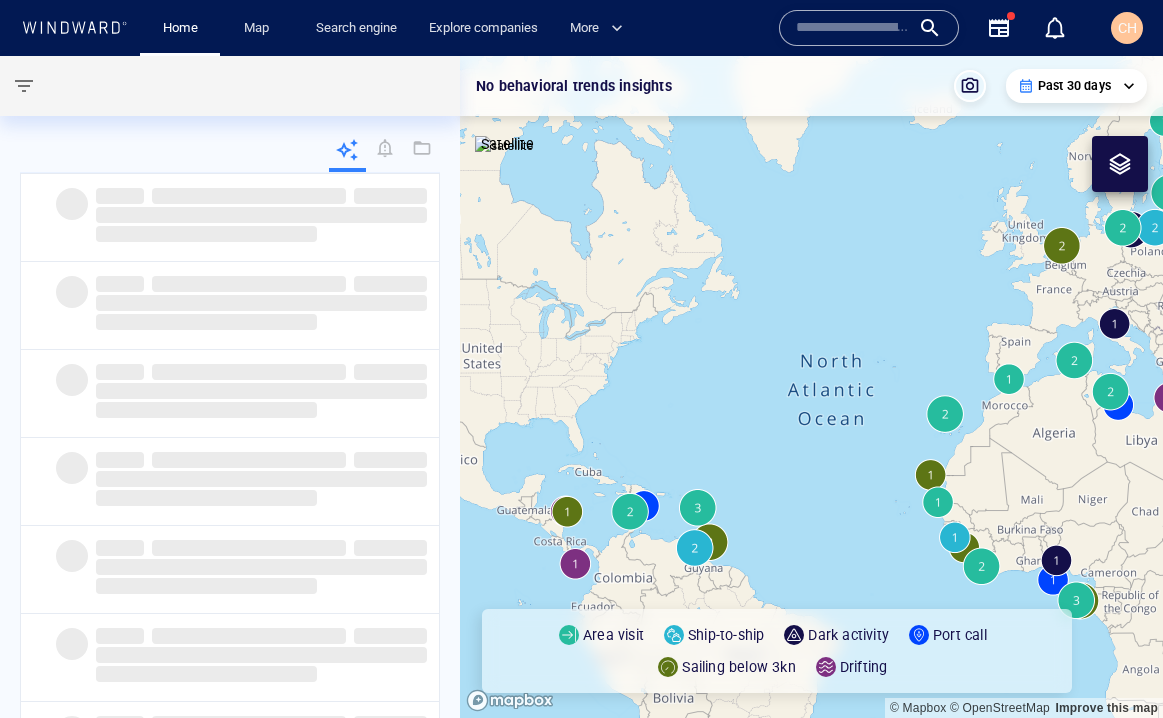 click at bounding box center (853, 28) 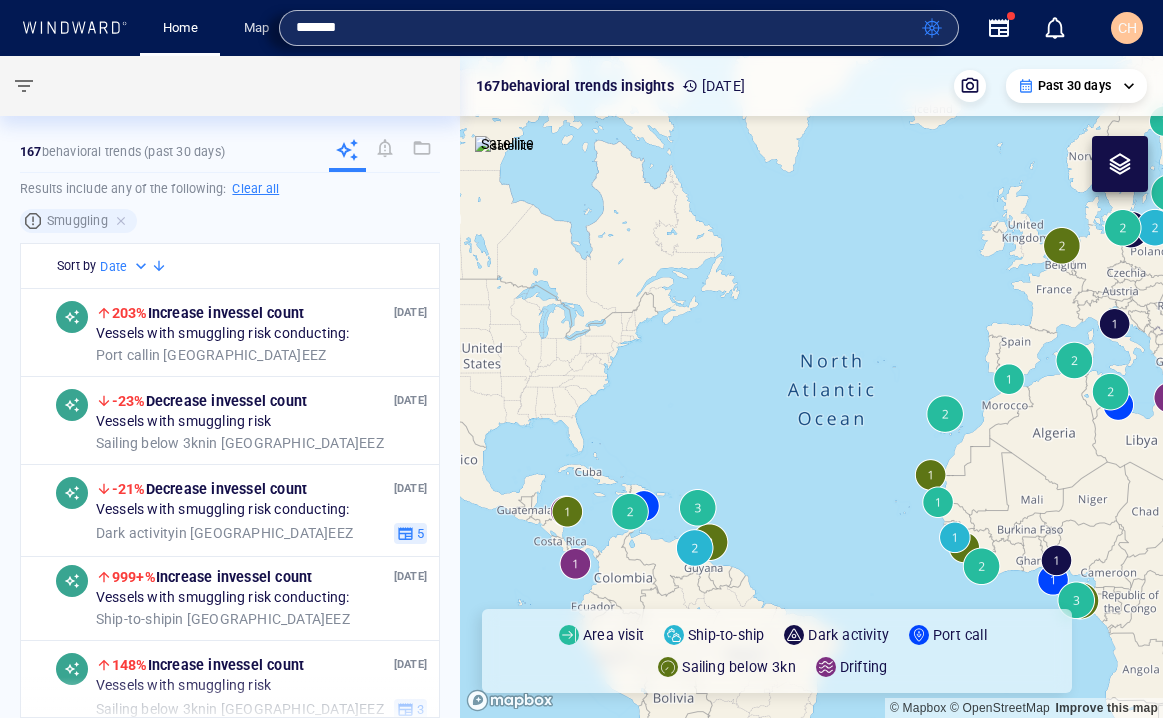 type on "*******" 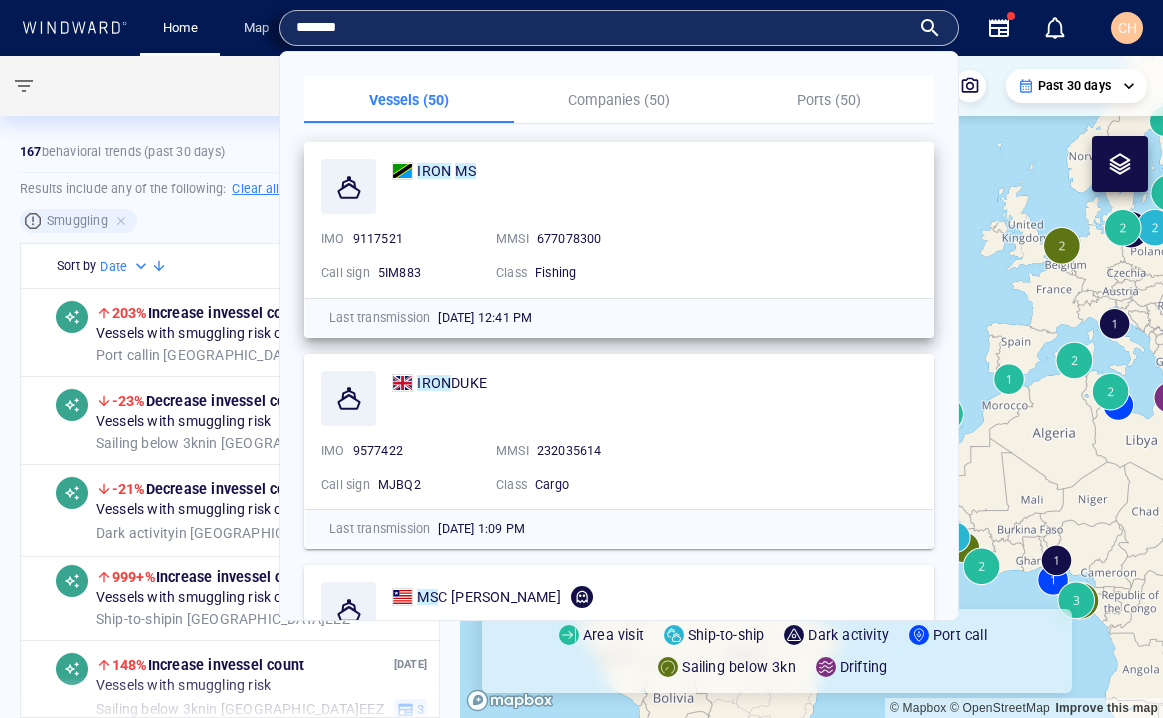 click on "IRON" at bounding box center [434, 171] 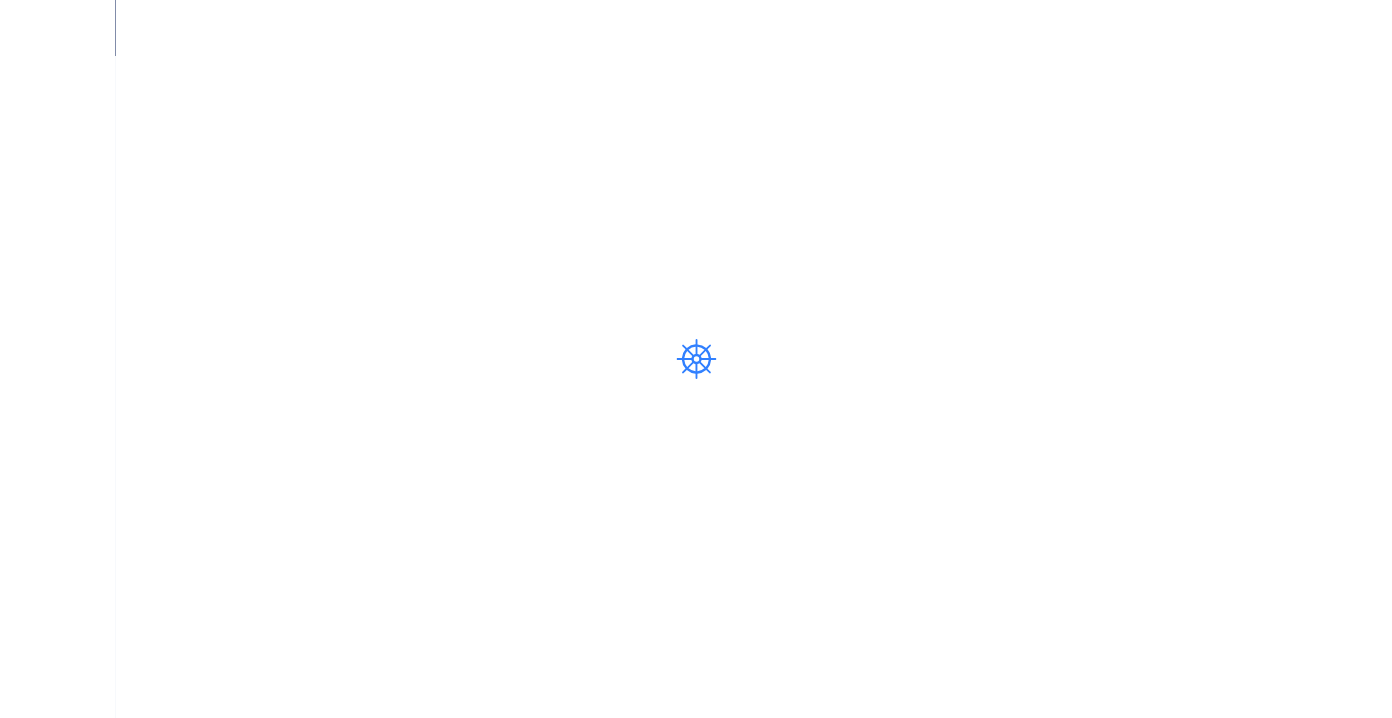 scroll, scrollTop: 0, scrollLeft: 0, axis: both 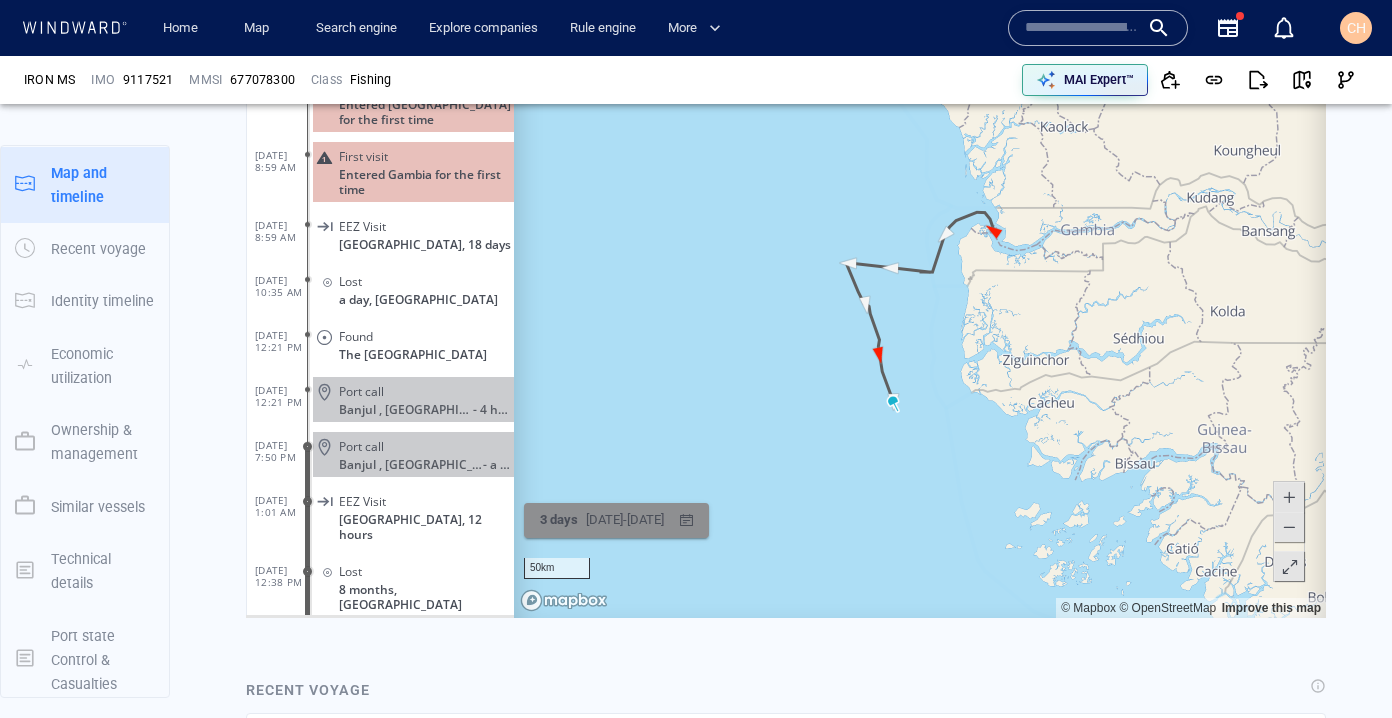 click on "[DATE]  -  [DATE]" at bounding box center (625, 520) 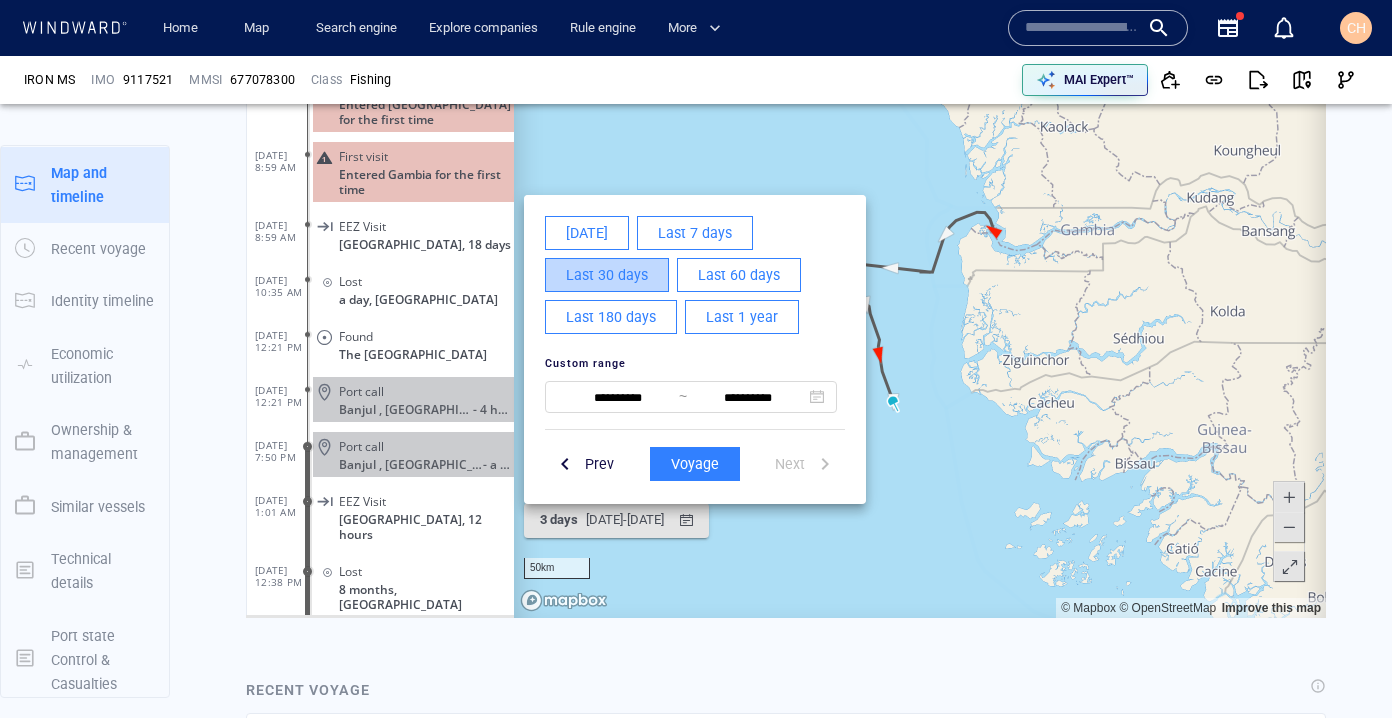 click on "Last 30 days" at bounding box center (607, 275) 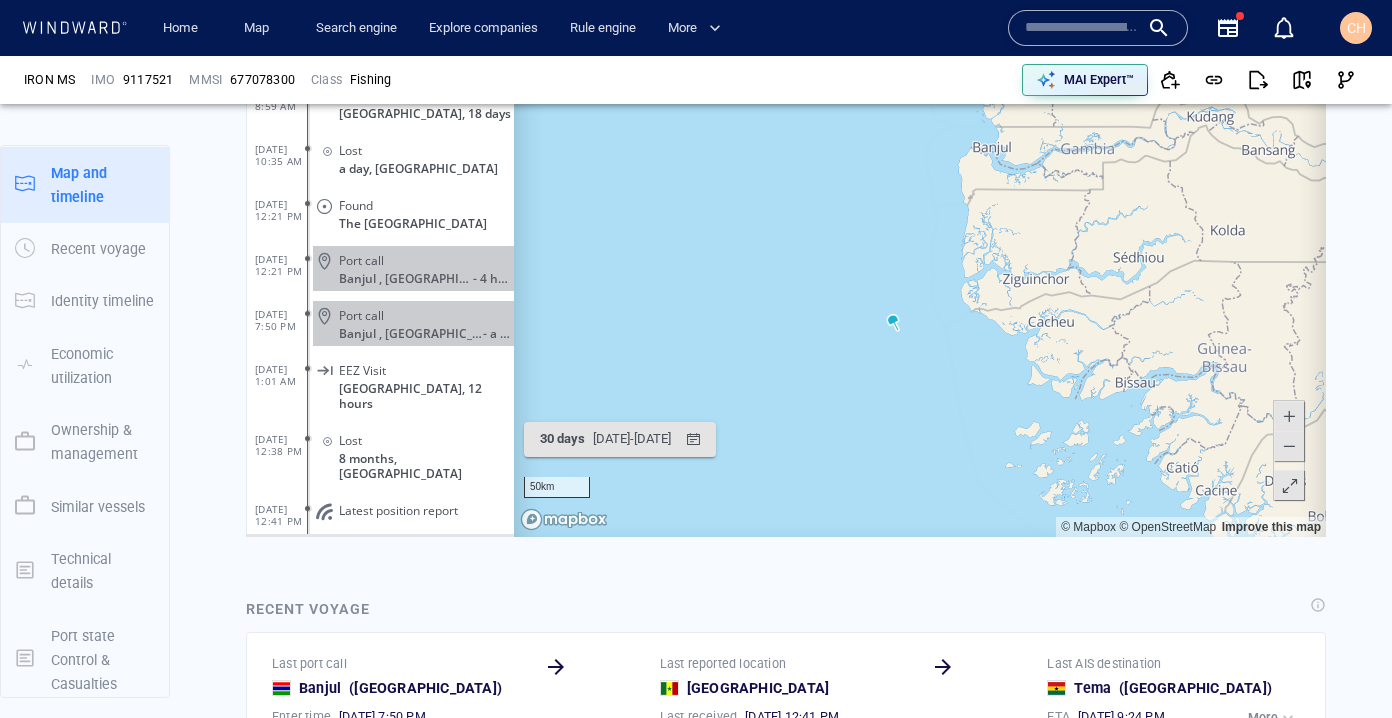 scroll, scrollTop: 1313, scrollLeft: 0, axis: vertical 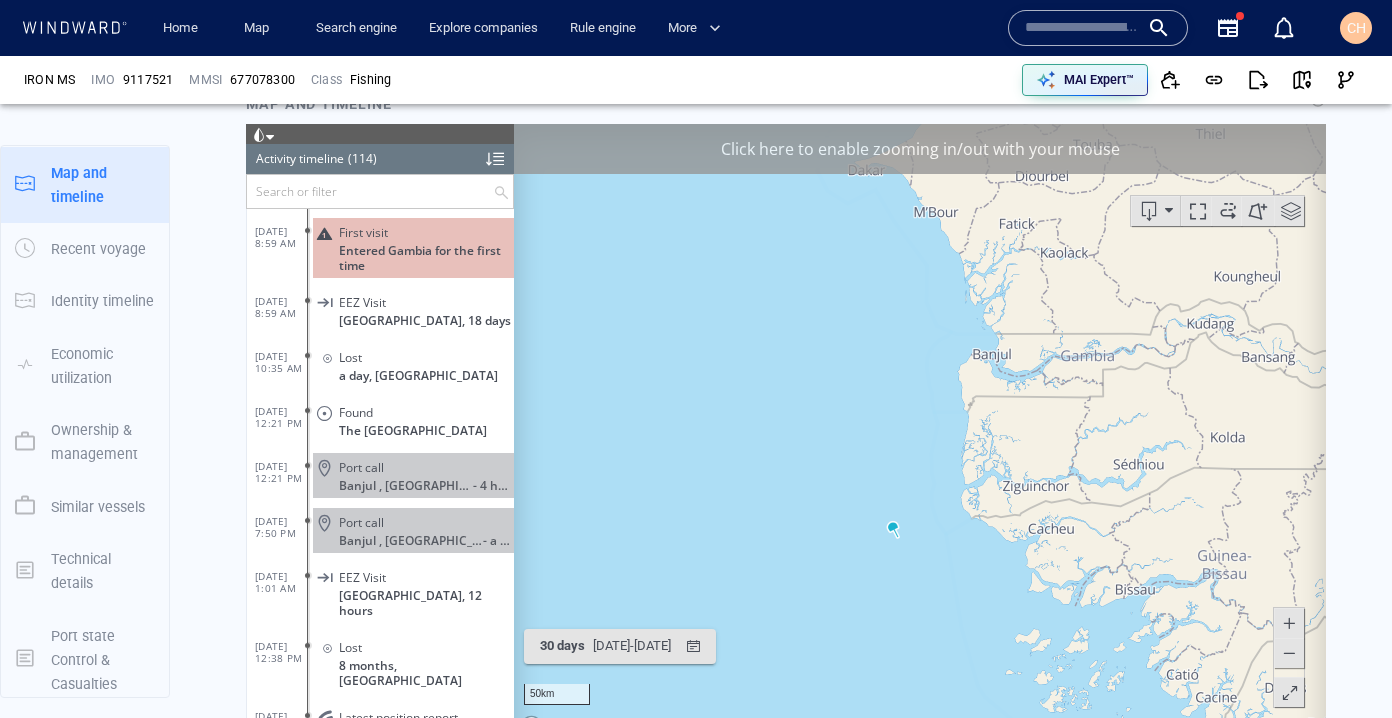 click at bounding box center [920, 433] 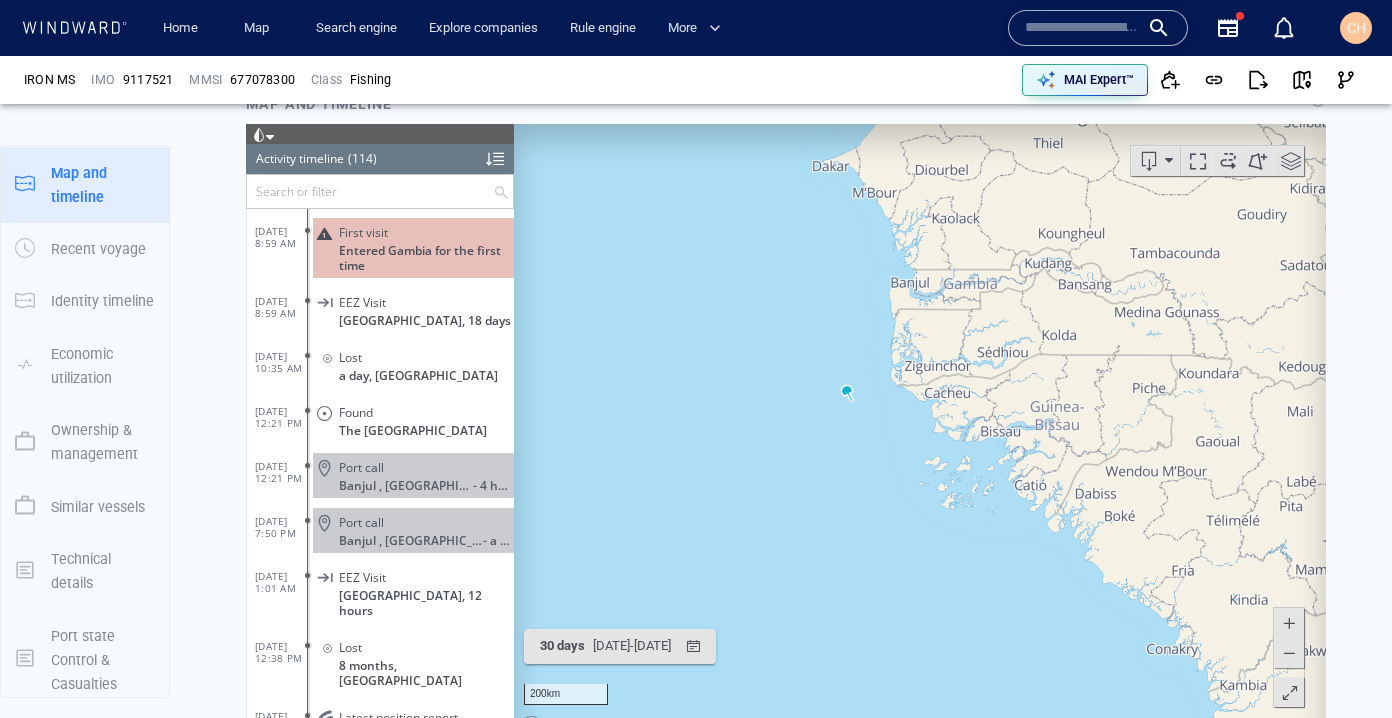 scroll, scrollTop: 1322, scrollLeft: 0, axis: vertical 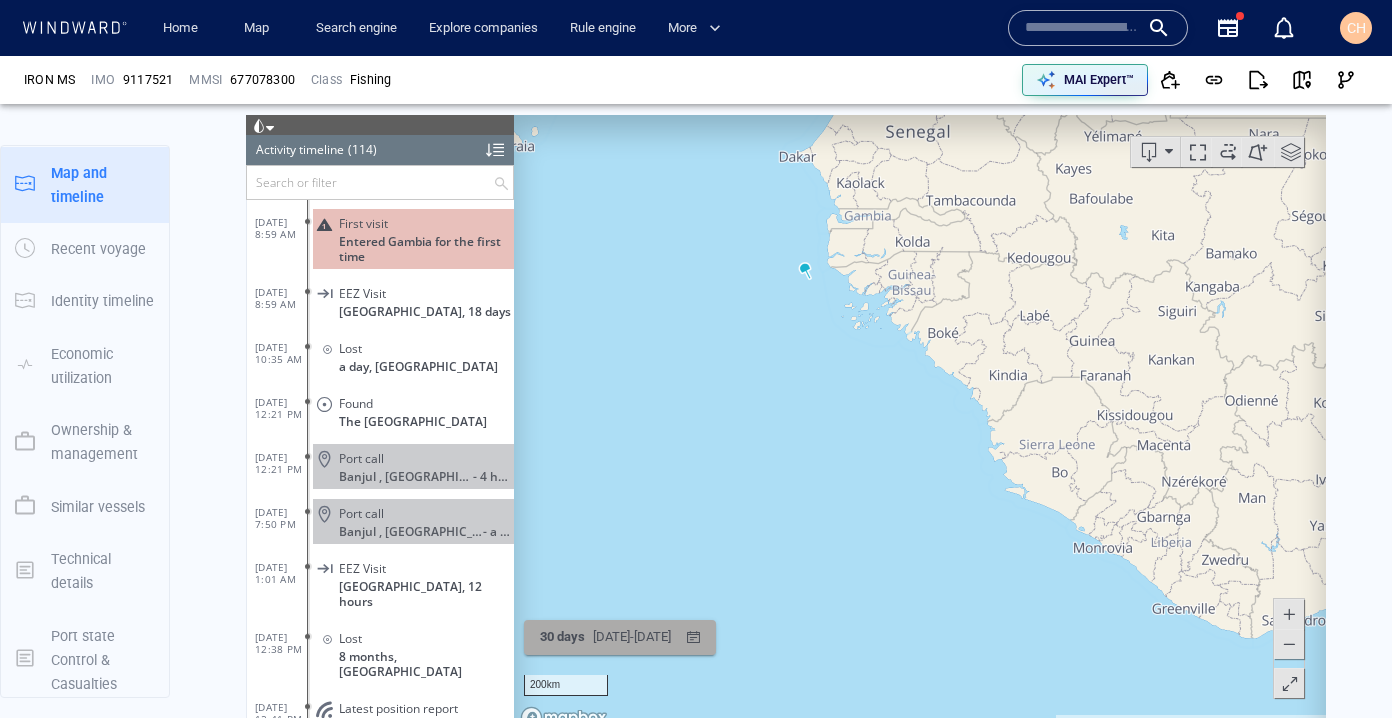 click at bounding box center (920, 424) 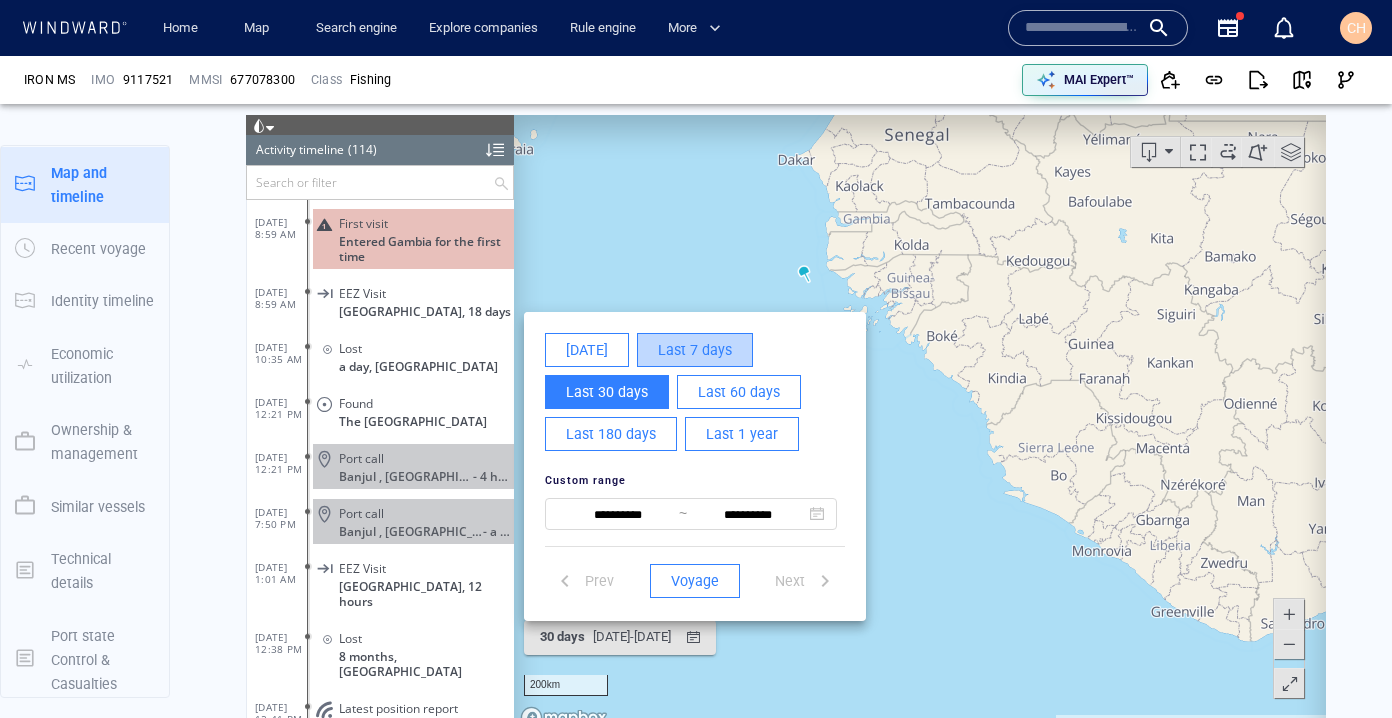 click on "Last 7 days" at bounding box center [695, 349] 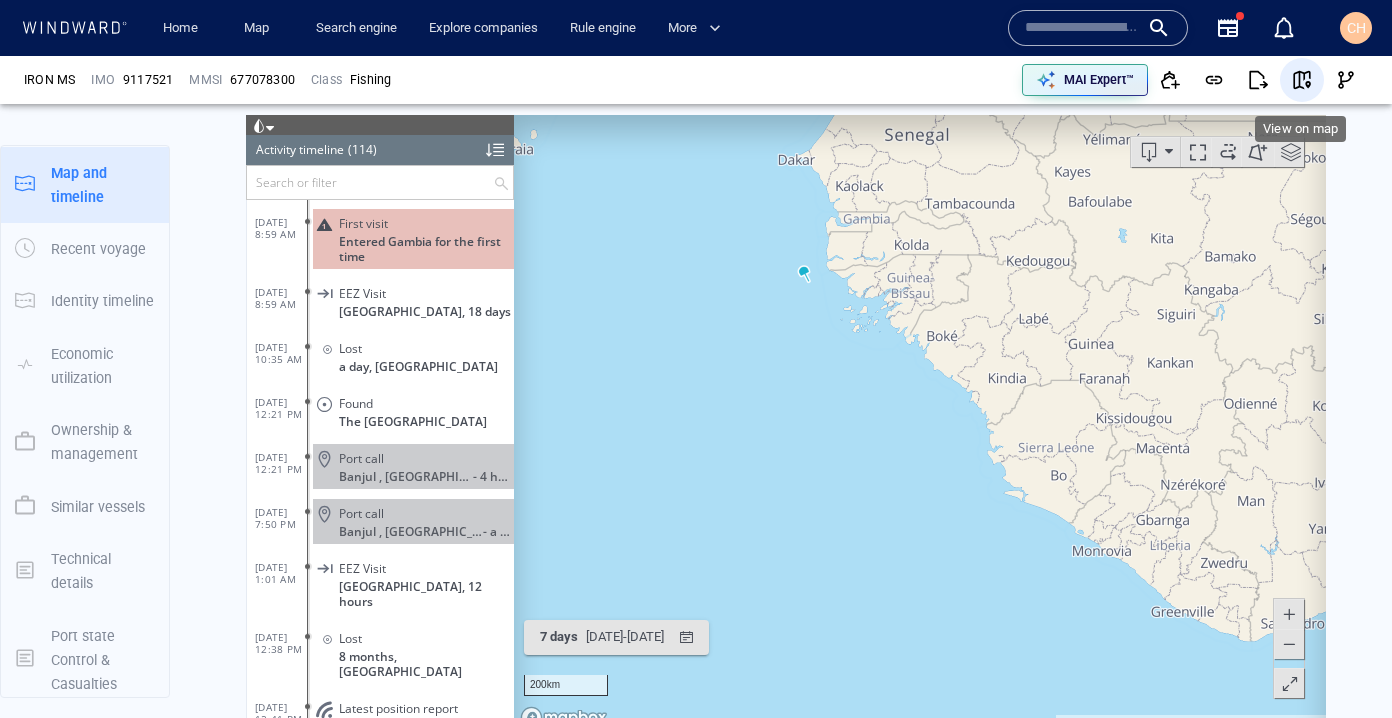 click at bounding box center [1302, 80] 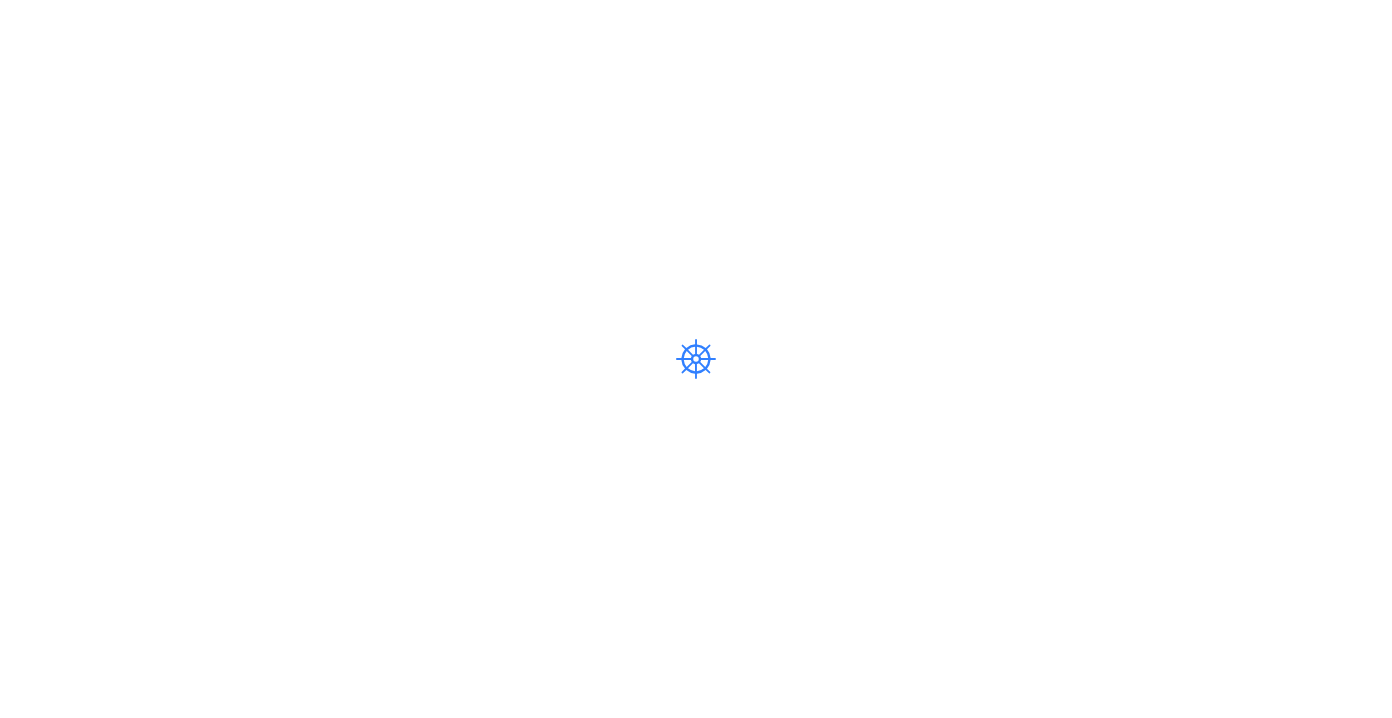 scroll, scrollTop: 0, scrollLeft: 0, axis: both 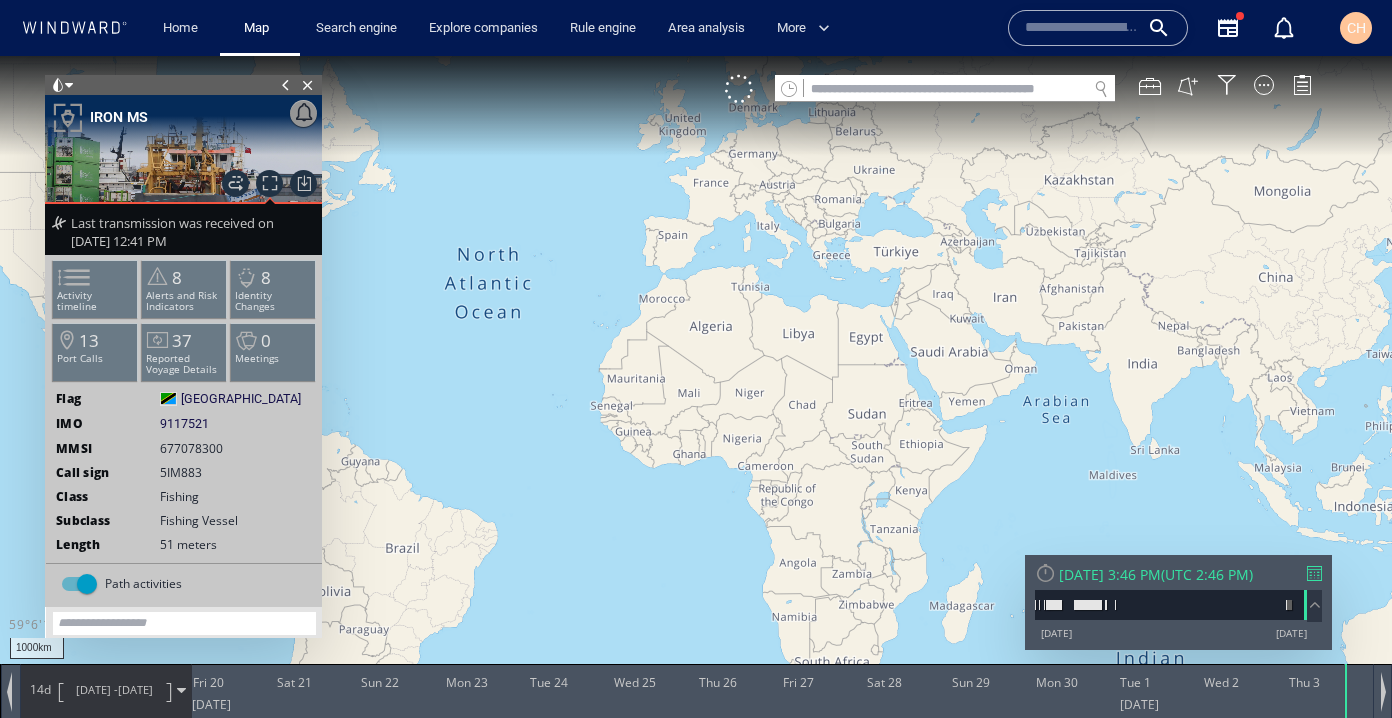 click 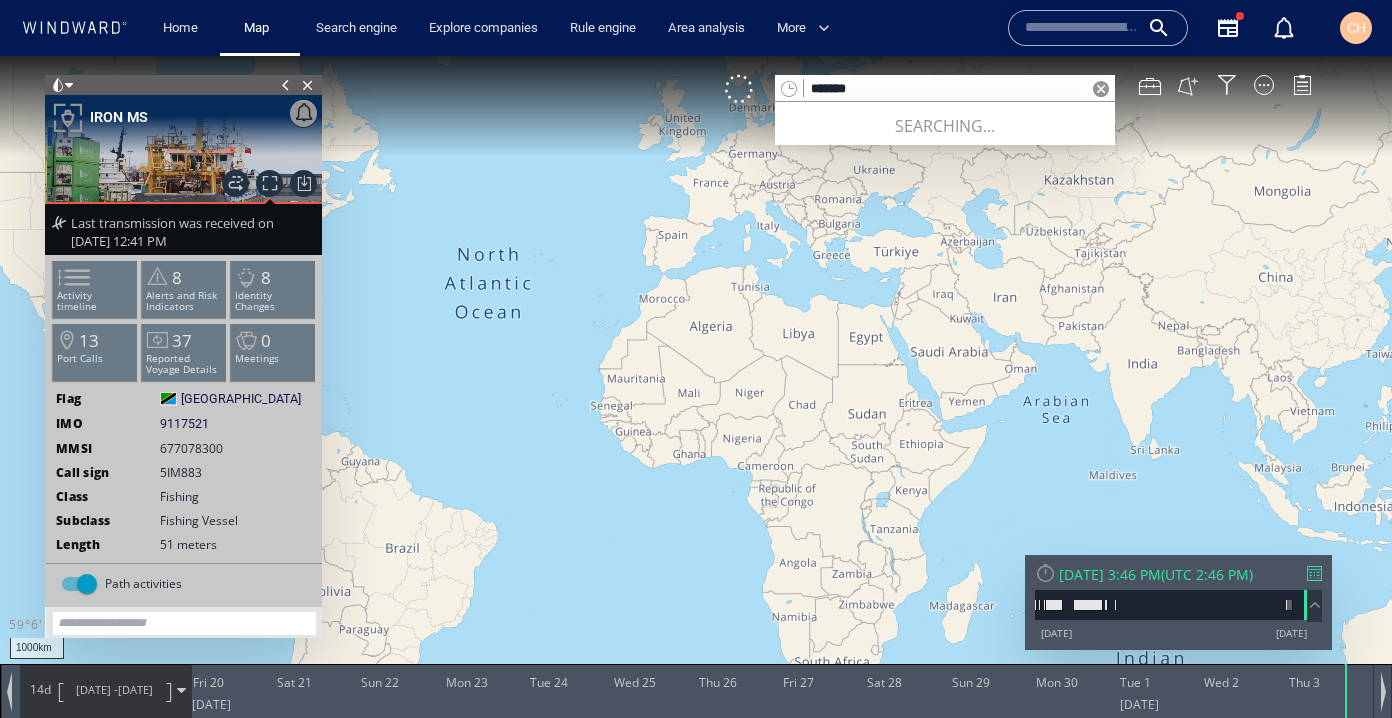 type on "*******" 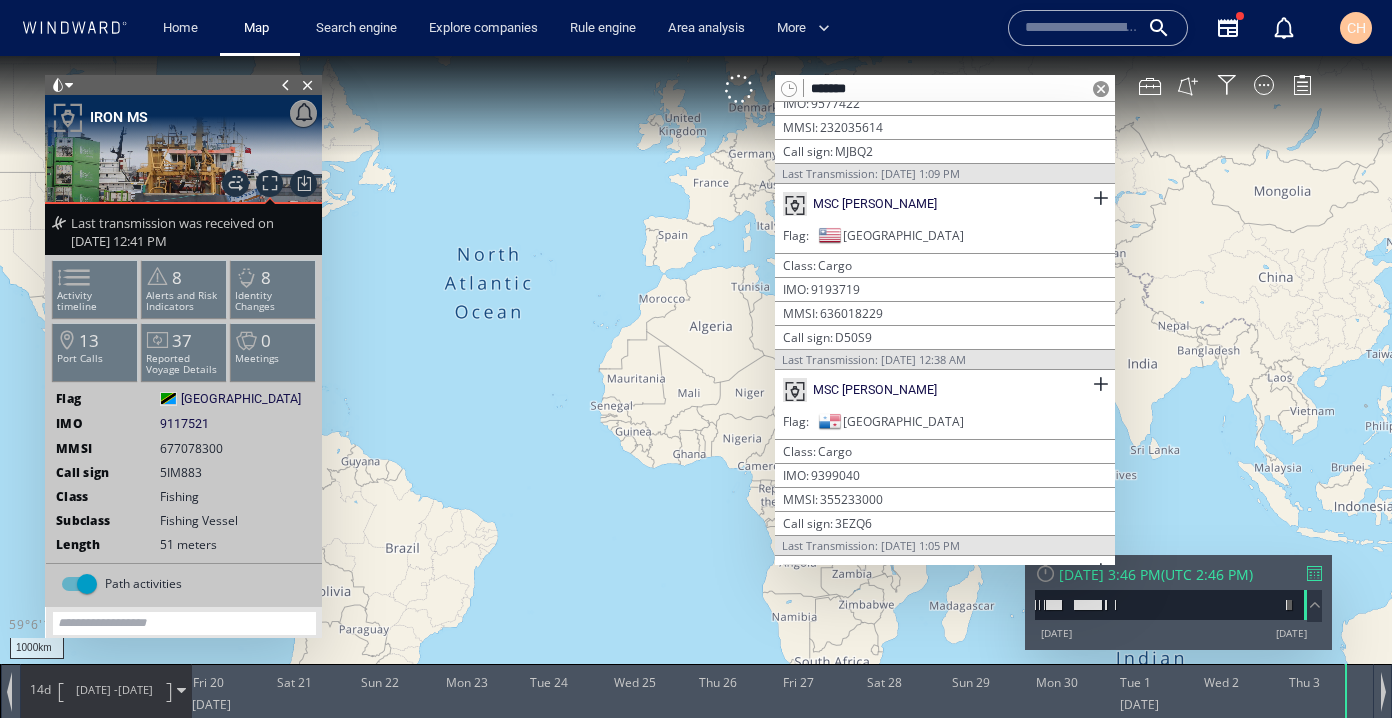 scroll, scrollTop: 0, scrollLeft: 0, axis: both 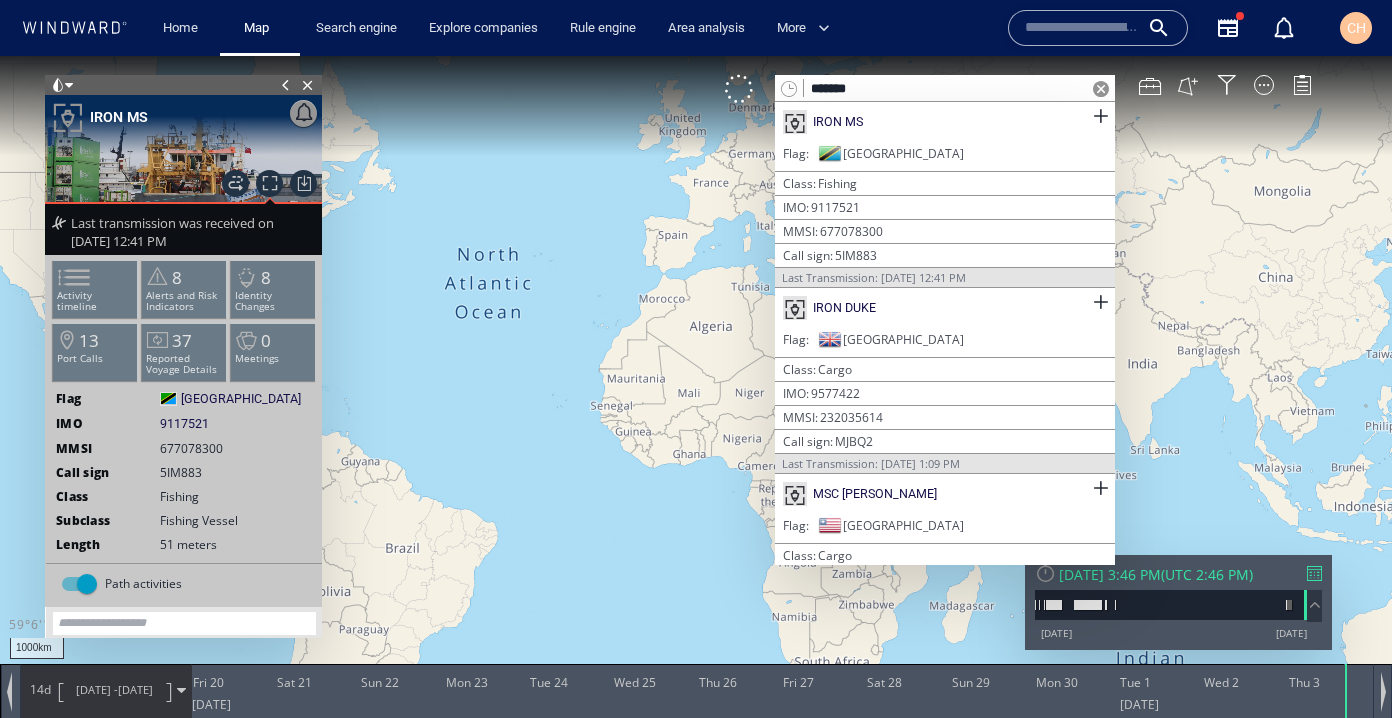 click on "Flag Tanzania" at bounding box center (945, 157) 